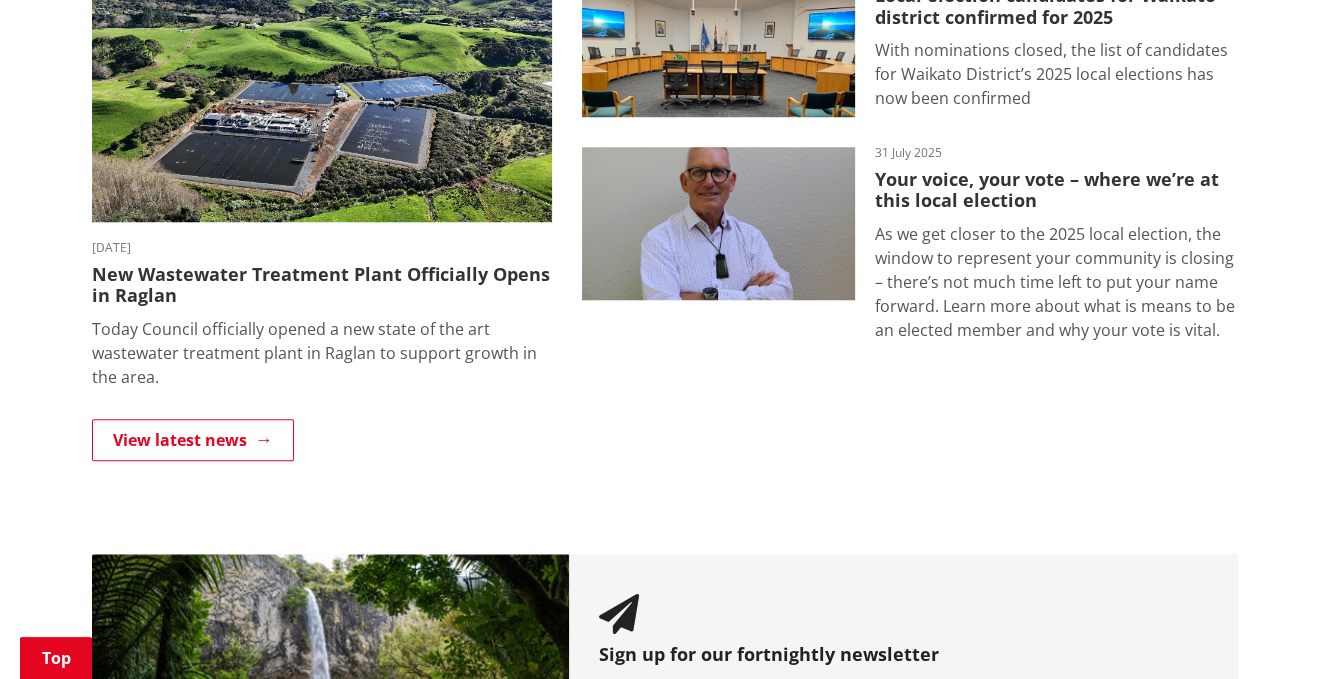 scroll, scrollTop: 1387, scrollLeft: 0, axis: vertical 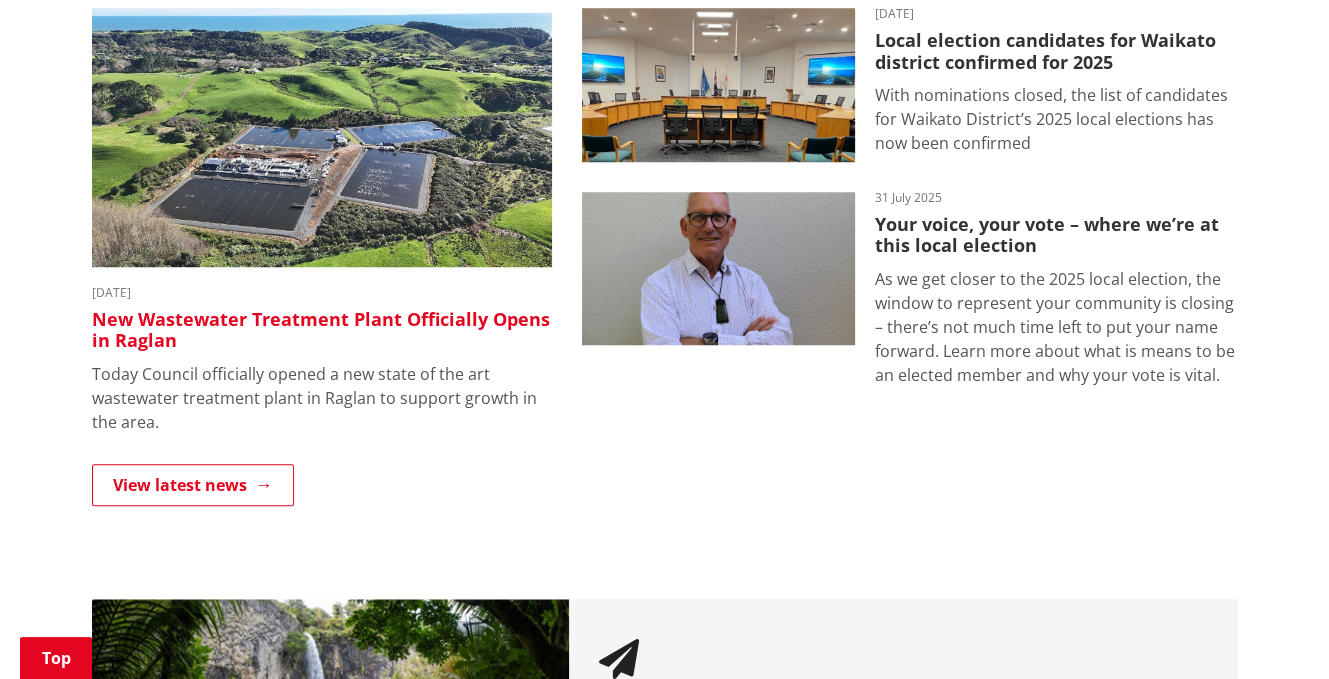click on "New Wastewater Treatment Plant Officially Opens in Raglan" at bounding box center [322, 330] 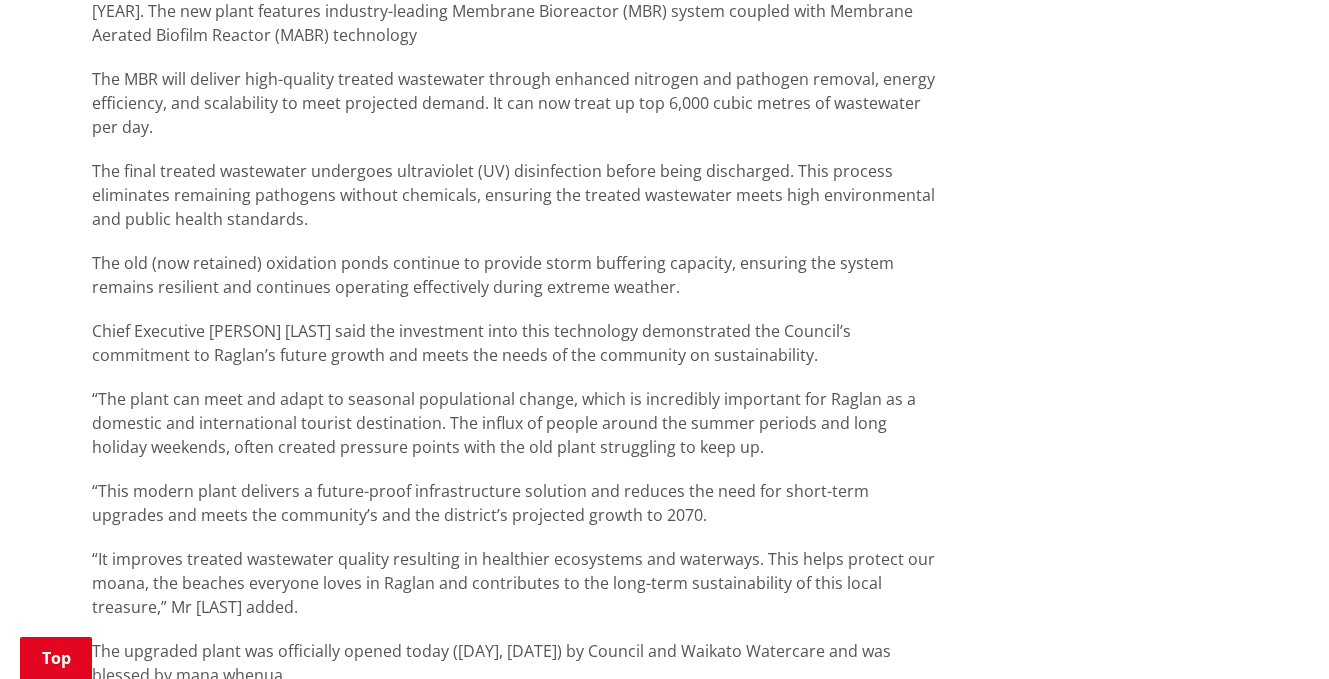 scroll, scrollTop: 1400, scrollLeft: 0, axis: vertical 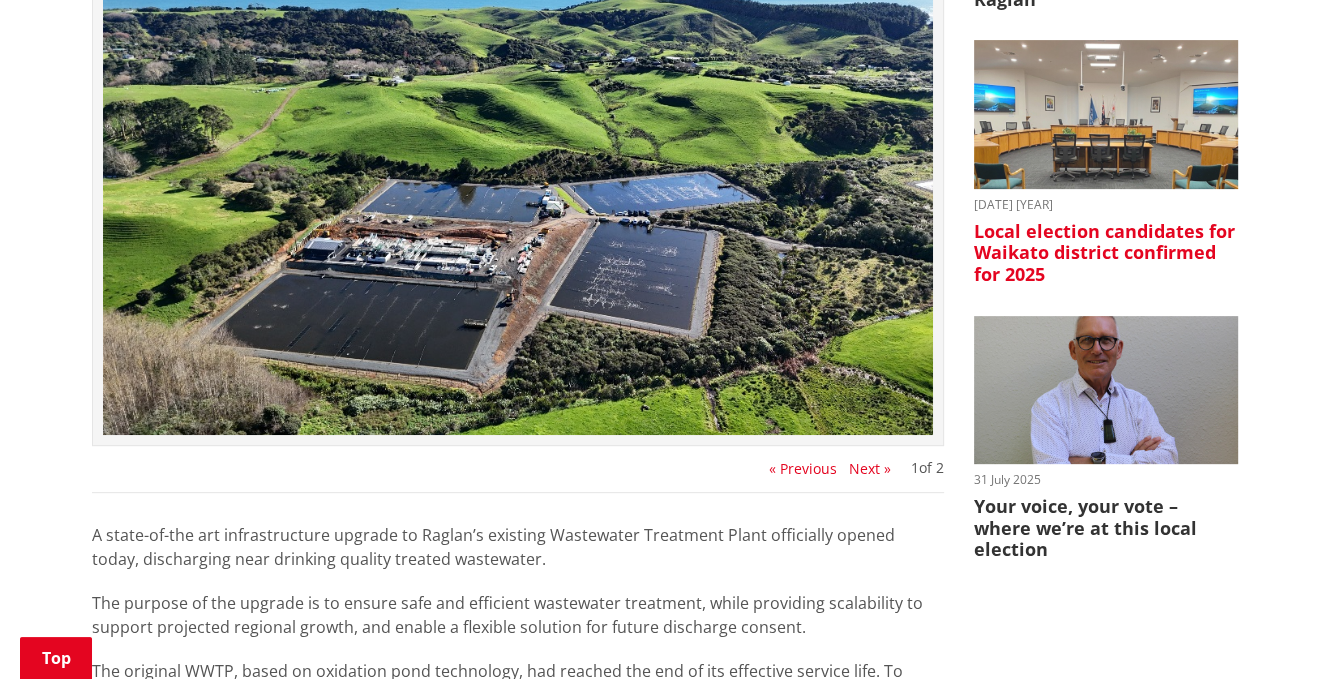 click on "Local election candidates for Waikato district confirmed for 2025" at bounding box center [1106, 253] 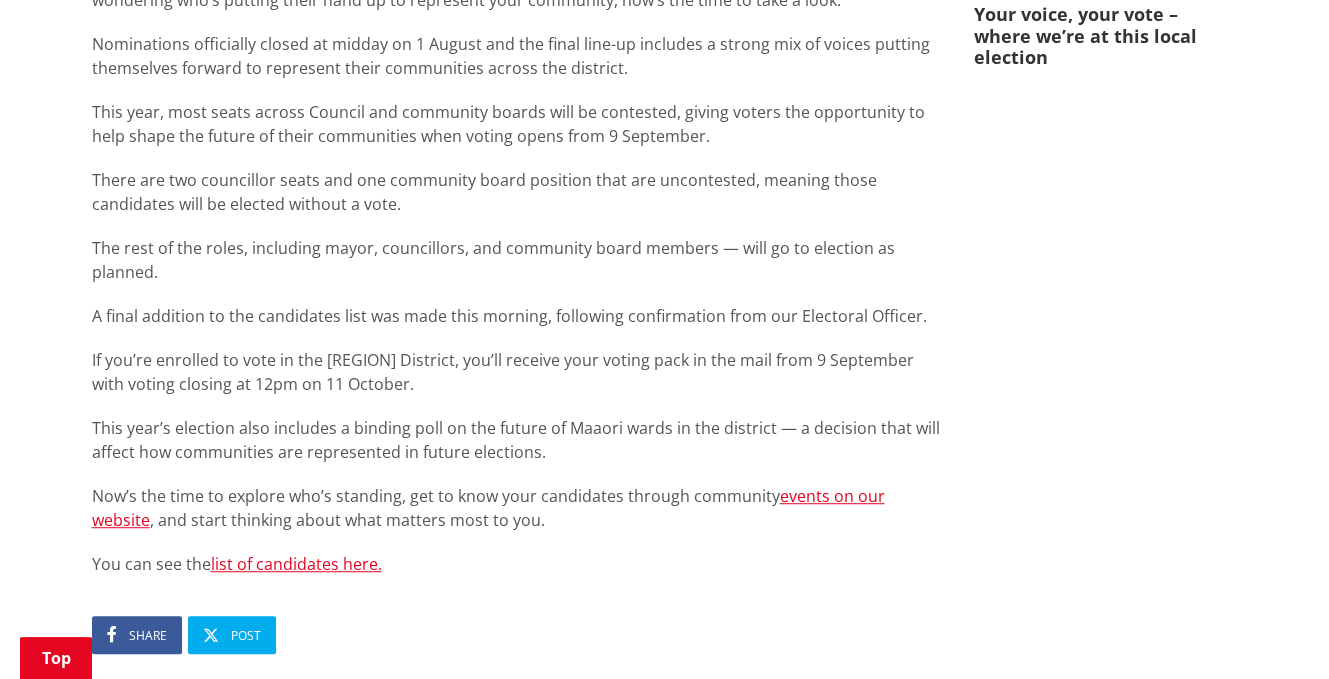 scroll, scrollTop: 1100, scrollLeft: 0, axis: vertical 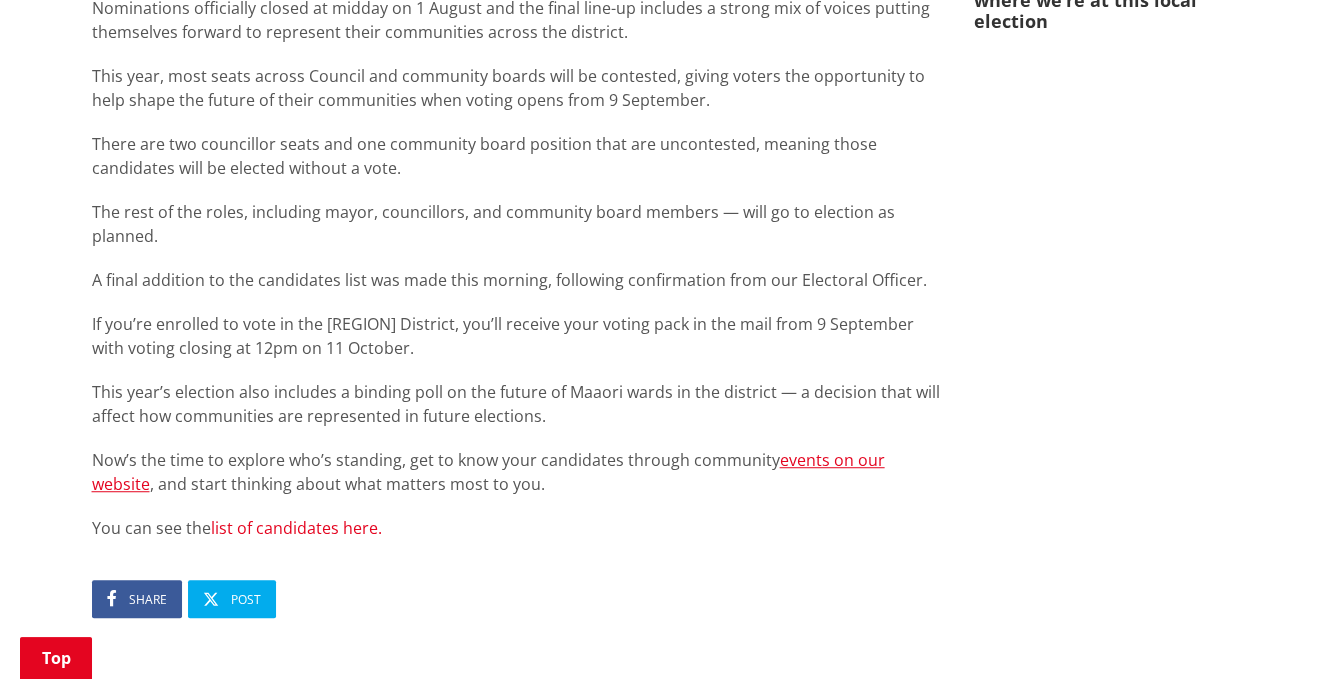 click on "list of candidates here." at bounding box center (296, 528) 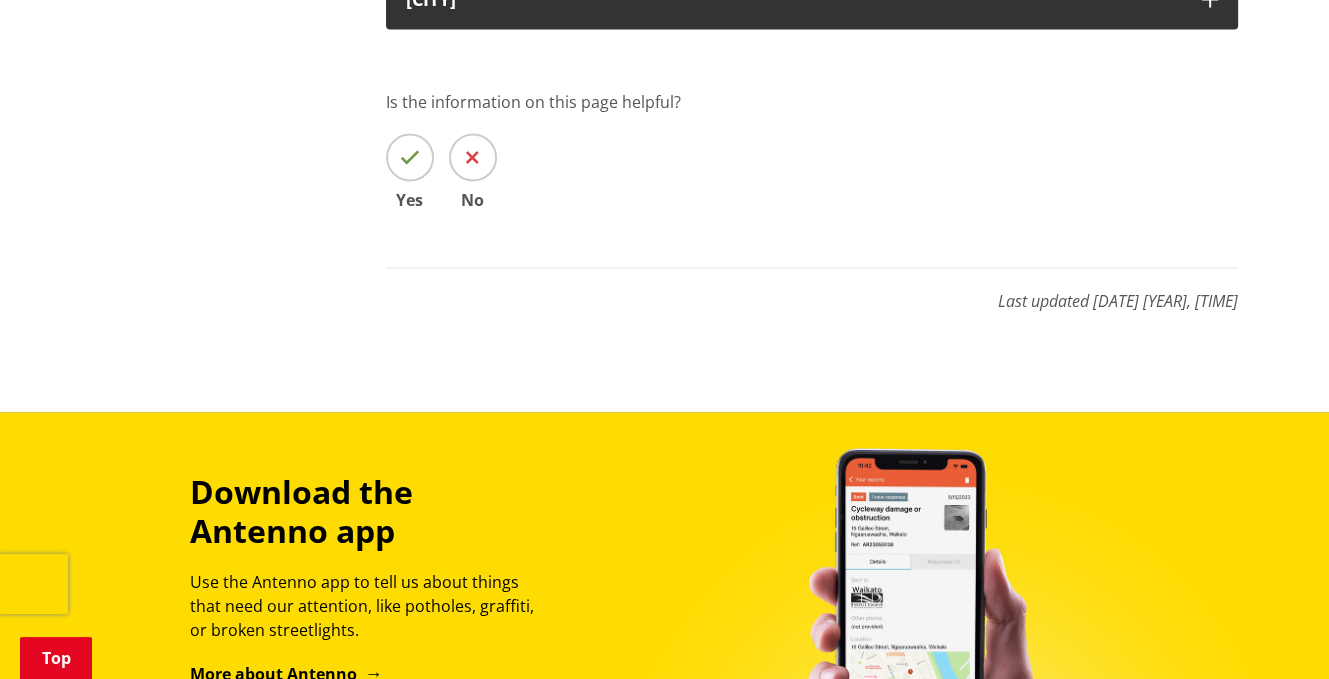 scroll, scrollTop: 3600, scrollLeft: 0, axis: vertical 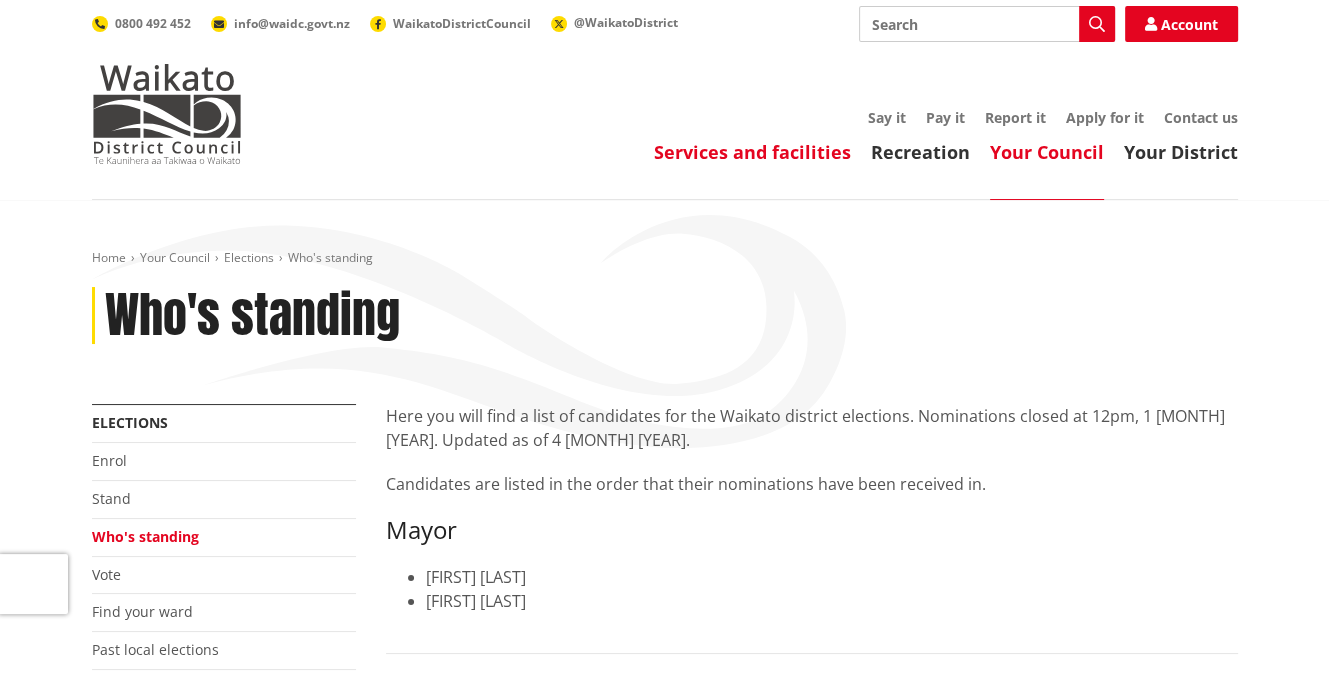 click on "Services and facilities" at bounding box center (752, 152) 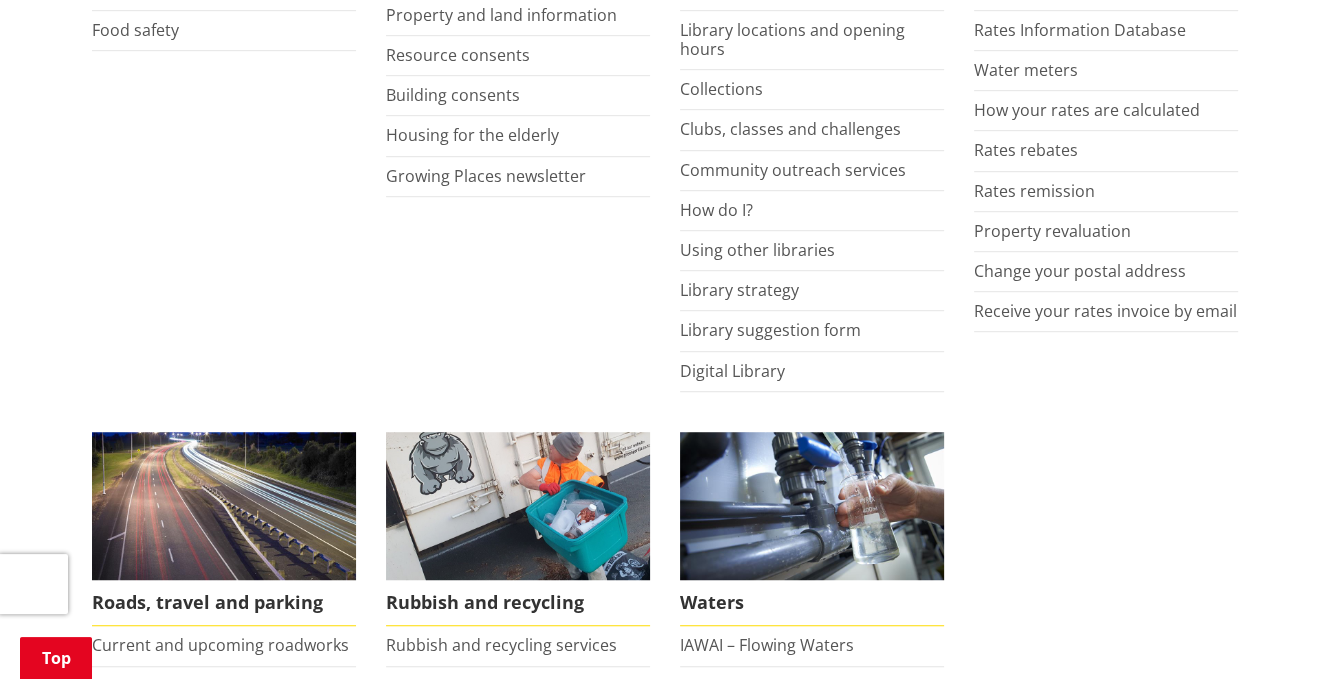 scroll, scrollTop: 1046, scrollLeft: 0, axis: vertical 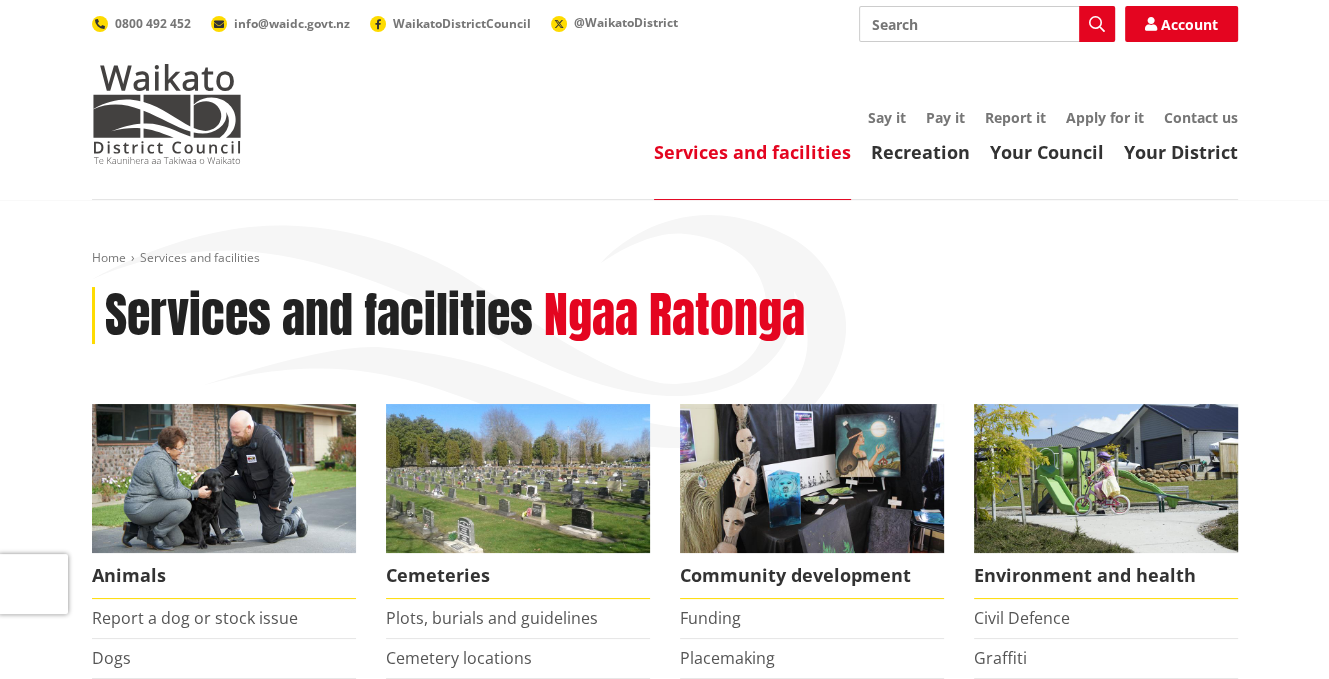click on "Search" at bounding box center [987, 24] 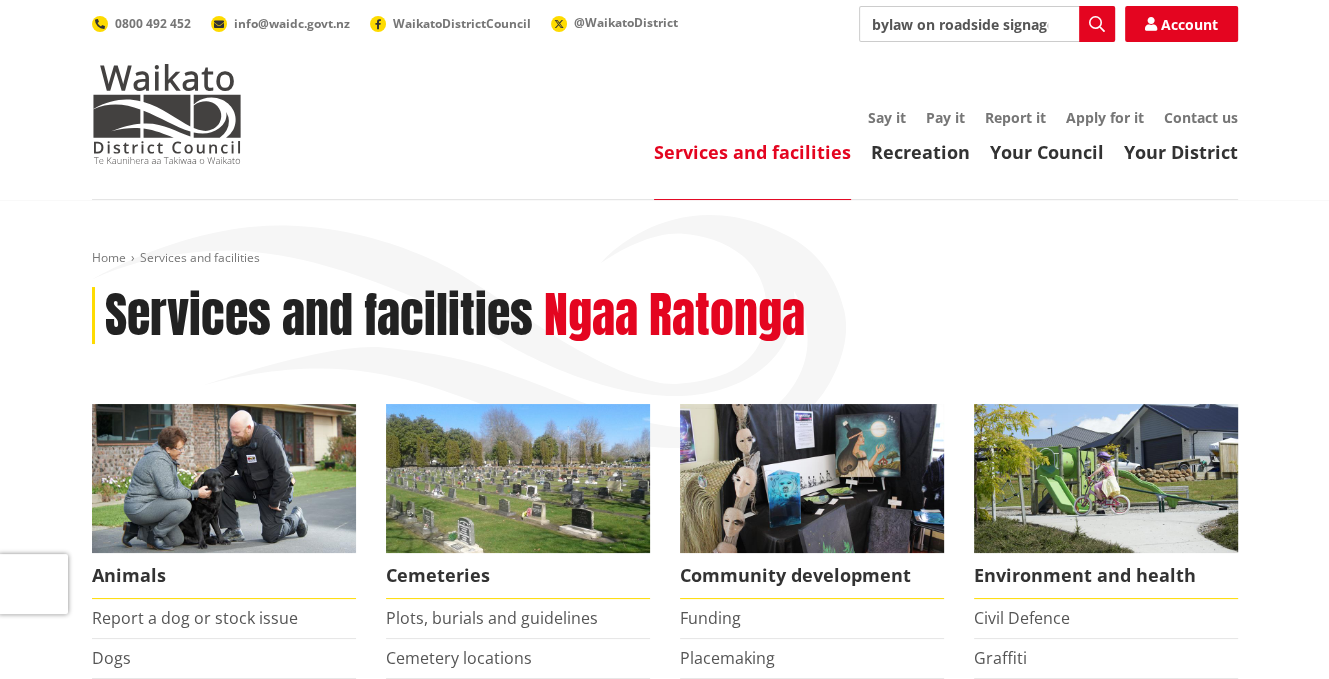 scroll, scrollTop: 0, scrollLeft: 7, axis: horizontal 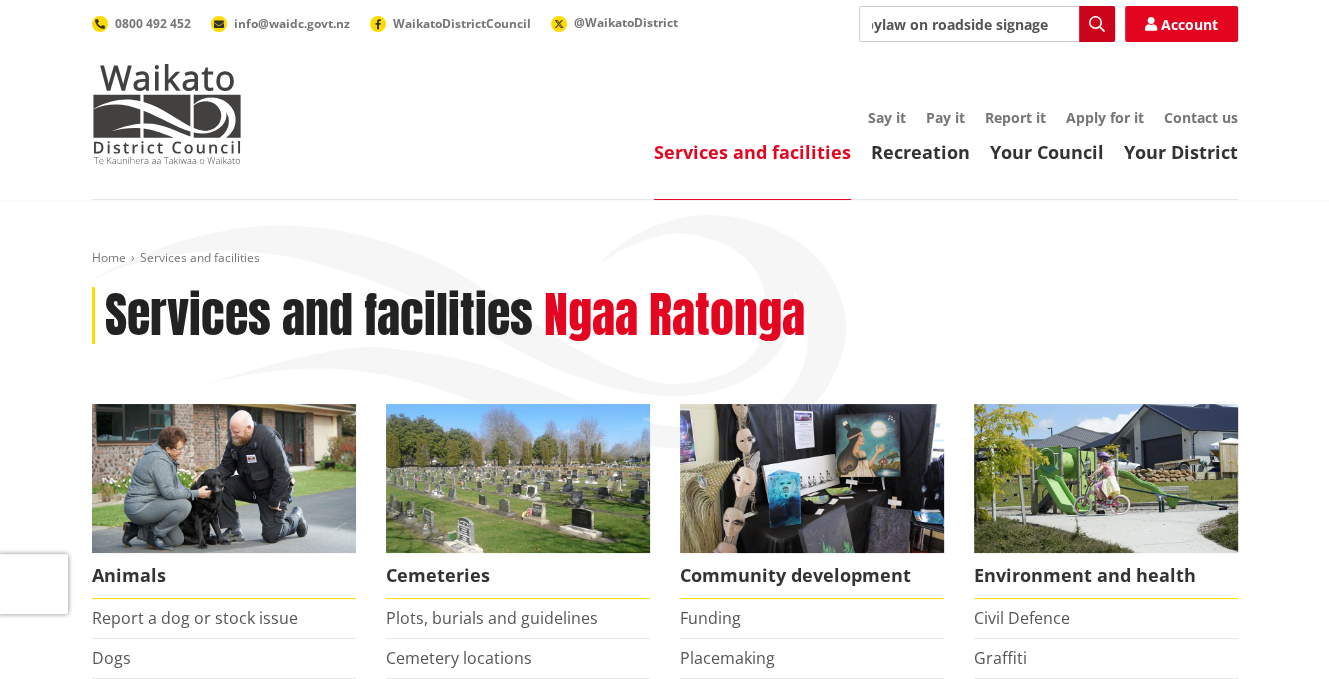 type on "bylaw on roadside signage" 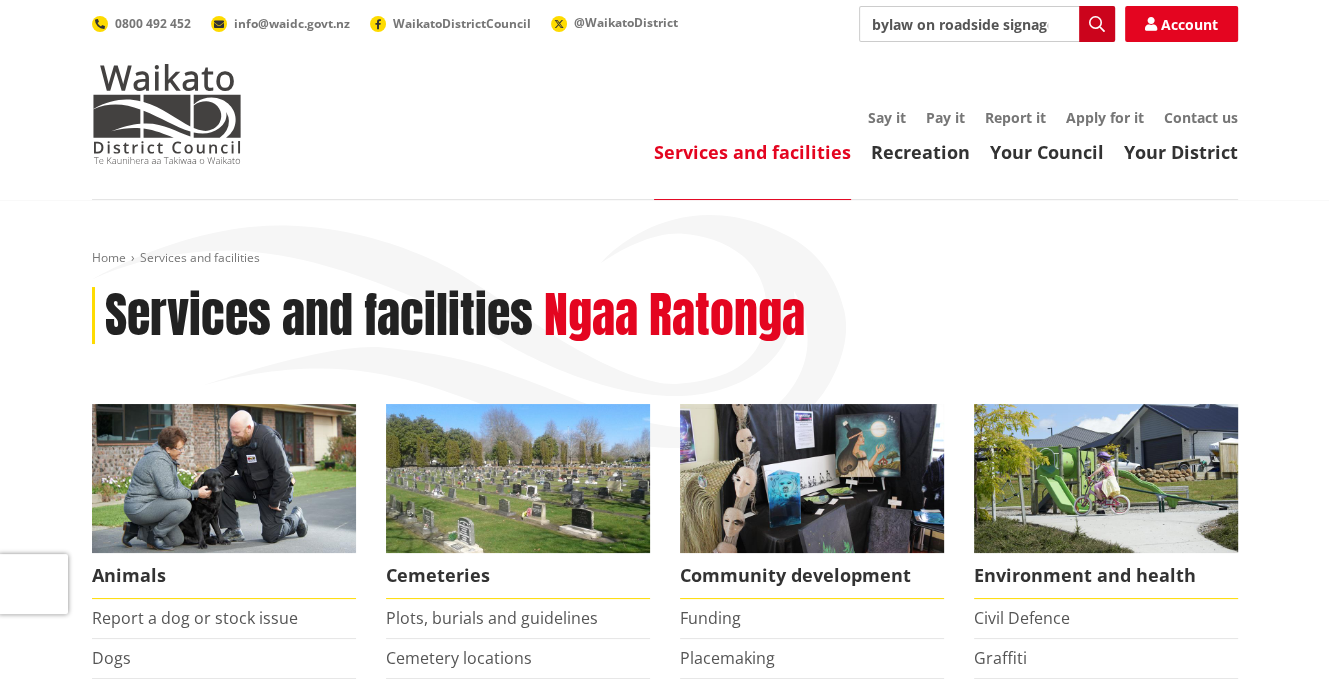 click at bounding box center [1097, 24] 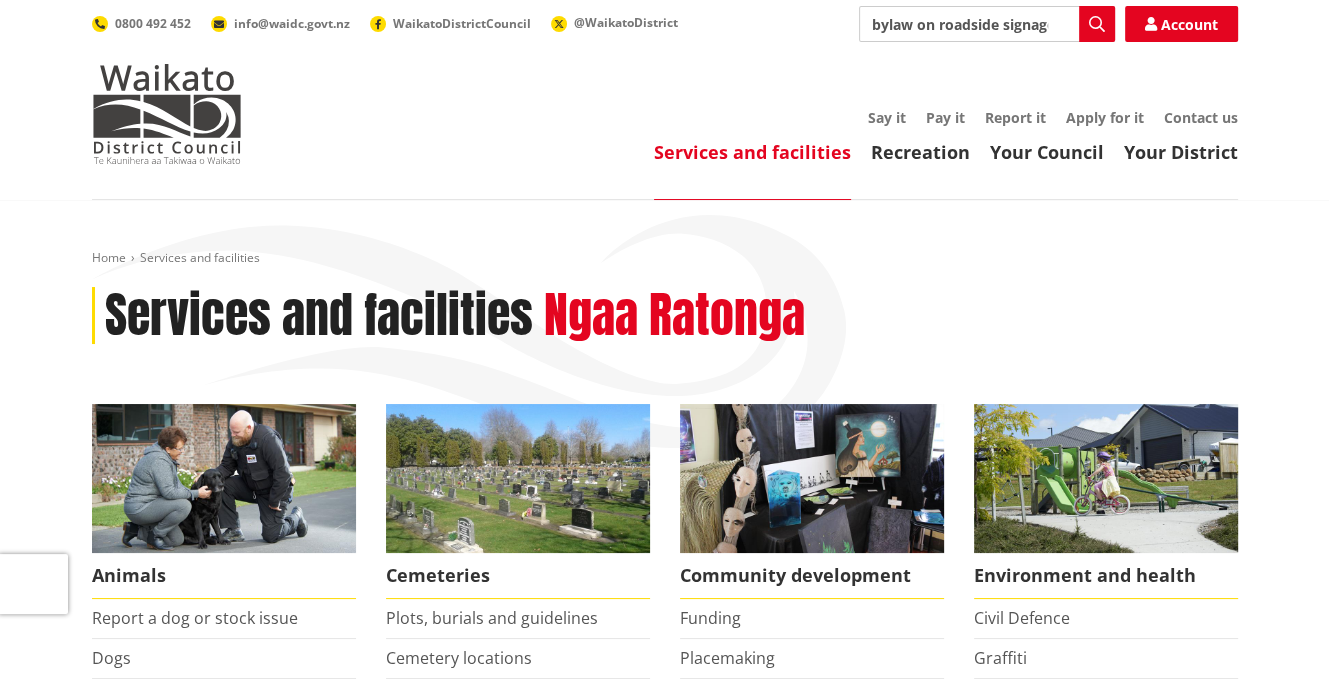 scroll, scrollTop: 100, scrollLeft: 0, axis: vertical 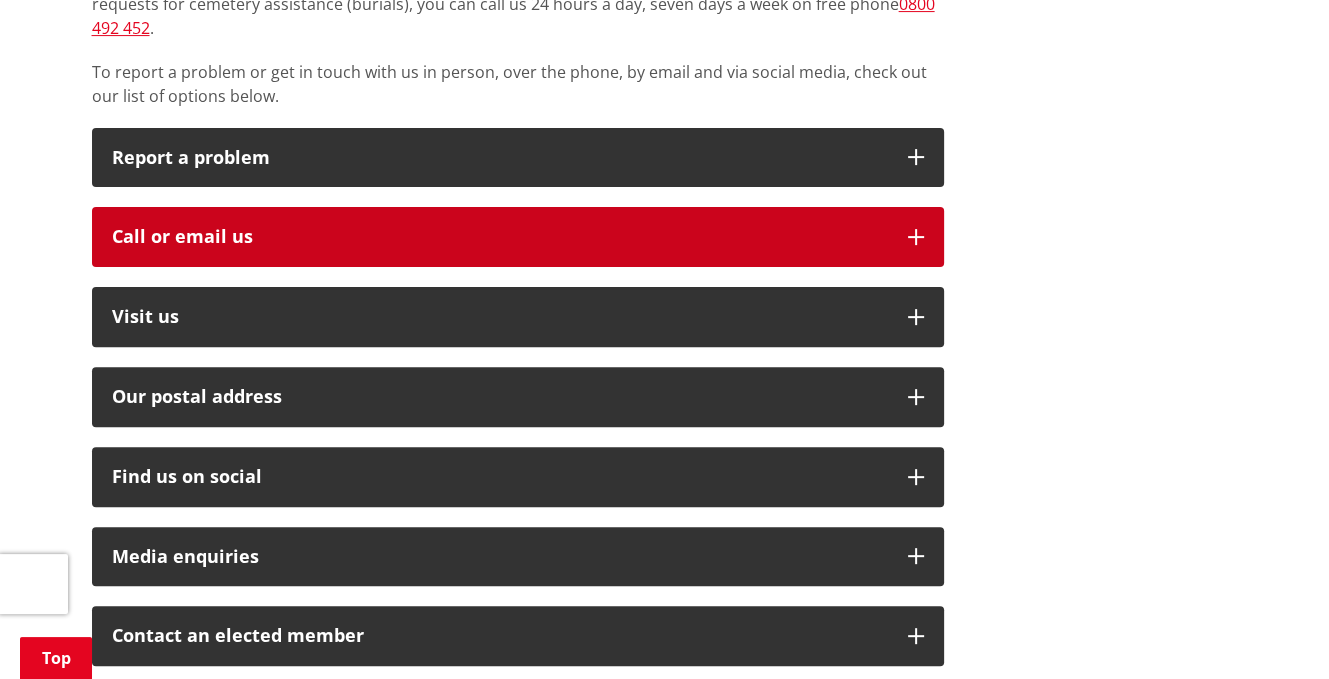 click on "Call or email us" at bounding box center [500, 237] 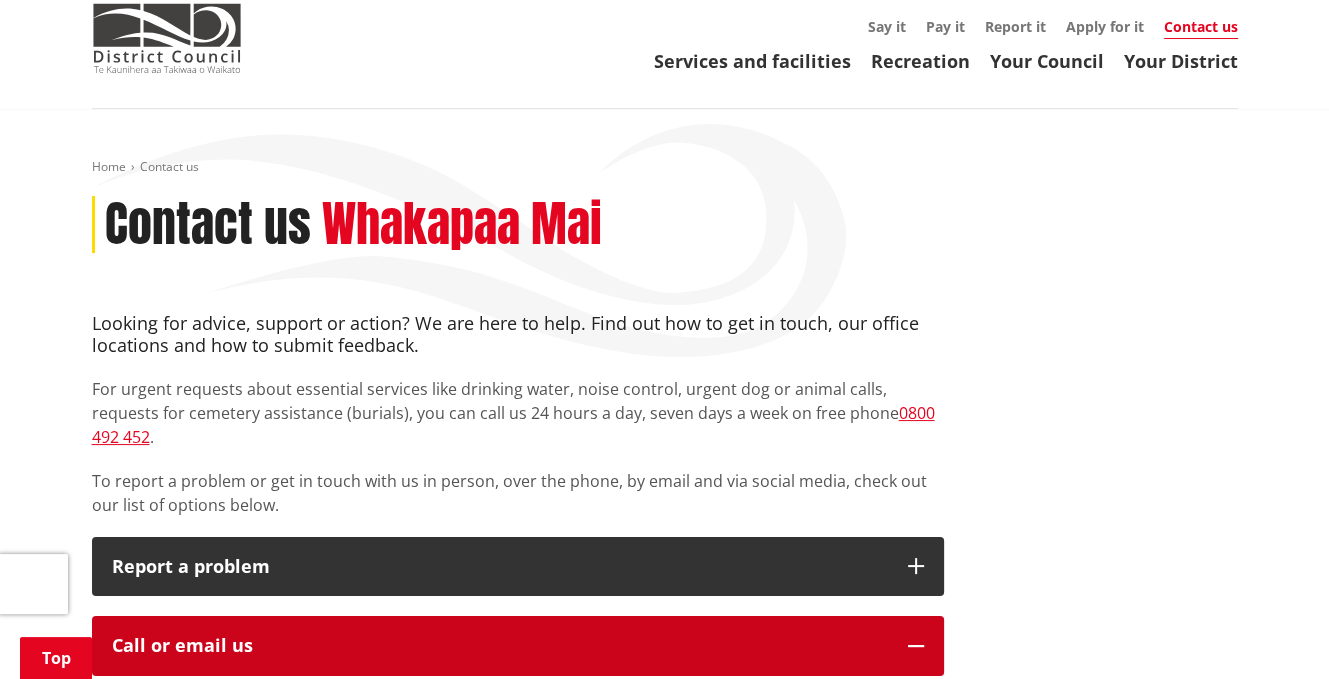 scroll, scrollTop: 0, scrollLeft: 0, axis: both 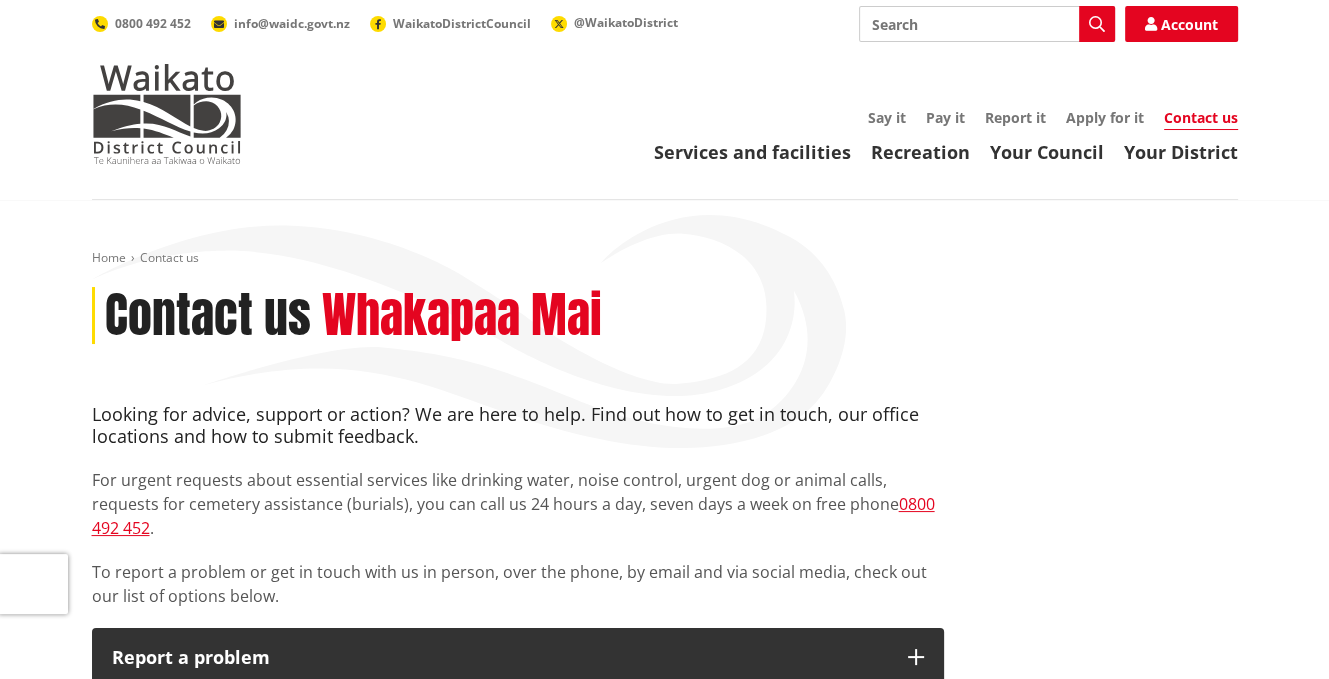 click on "Search" at bounding box center (987, 24) 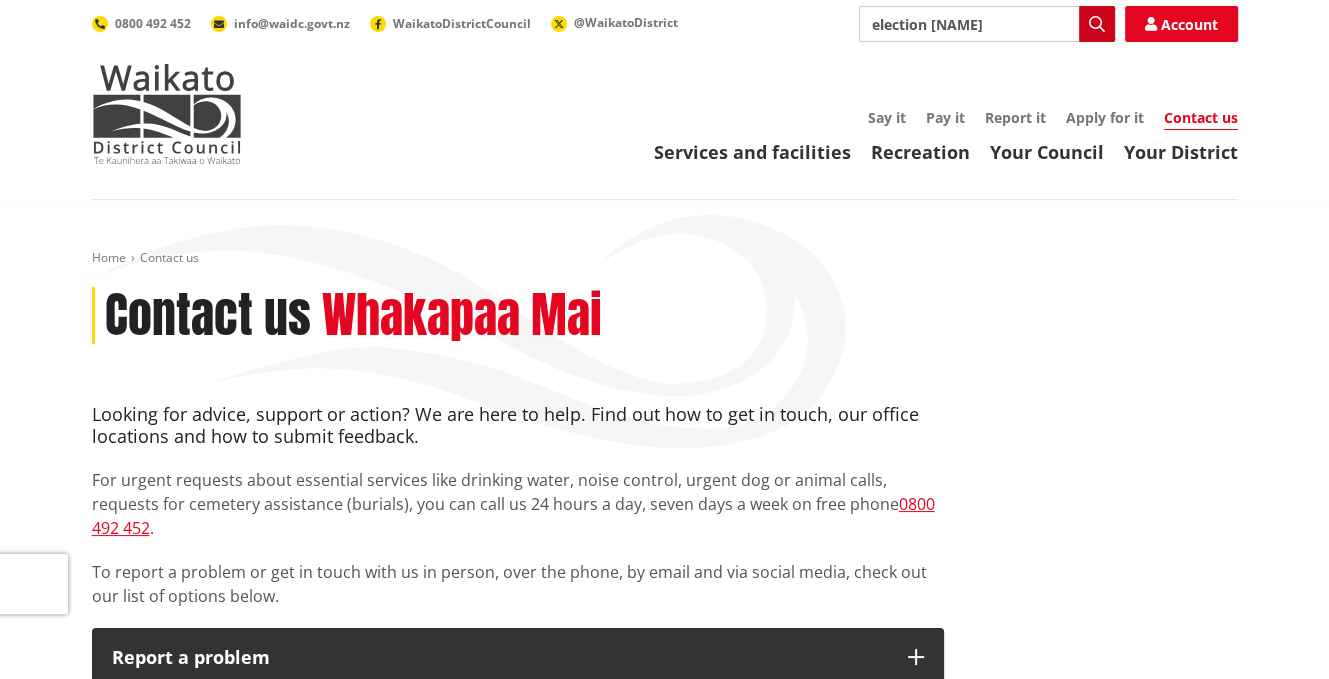 type on "election signage" 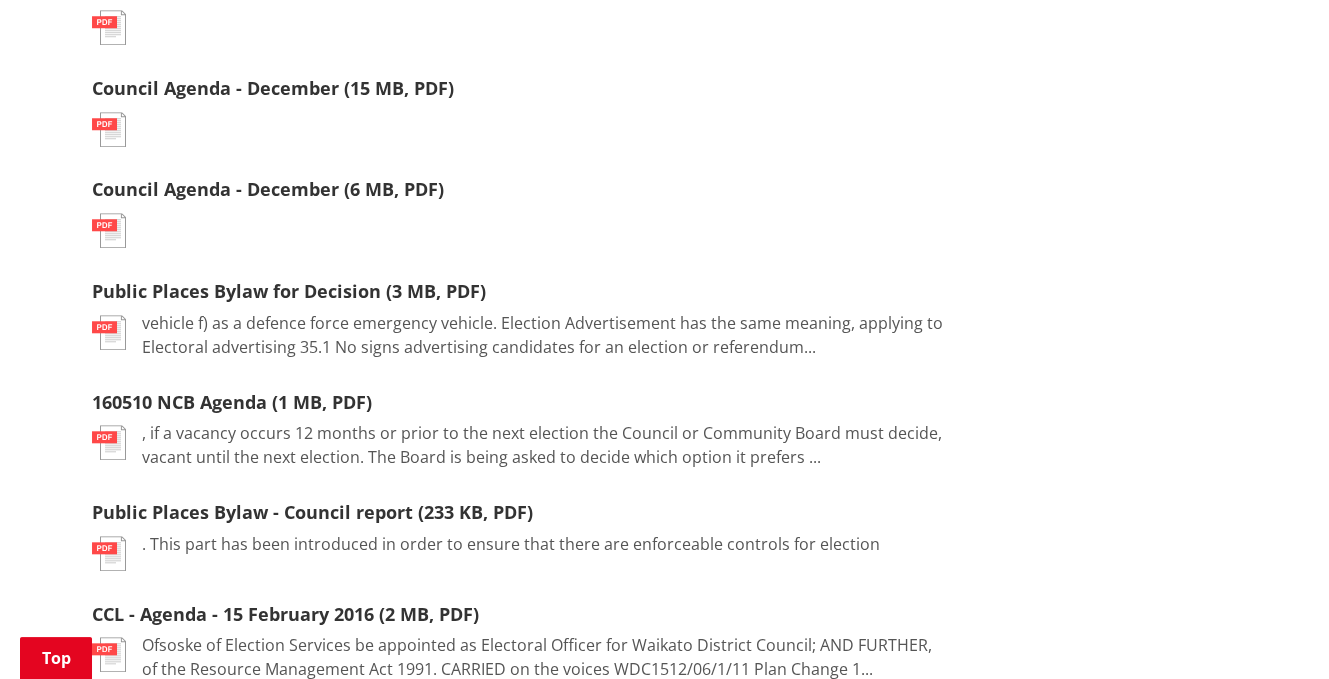 scroll, scrollTop: 1700, scrollLeft: 0, axis: vertical 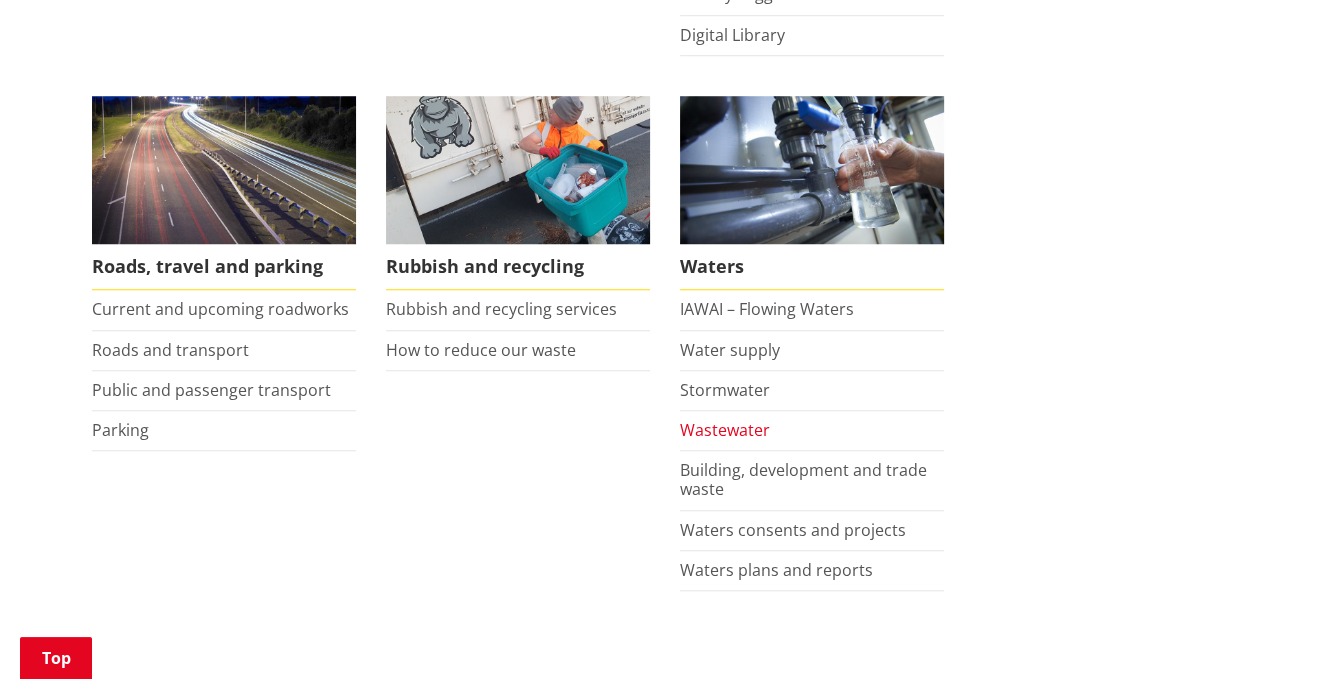 click on "Wastewater" at bounding box center [725, 430] 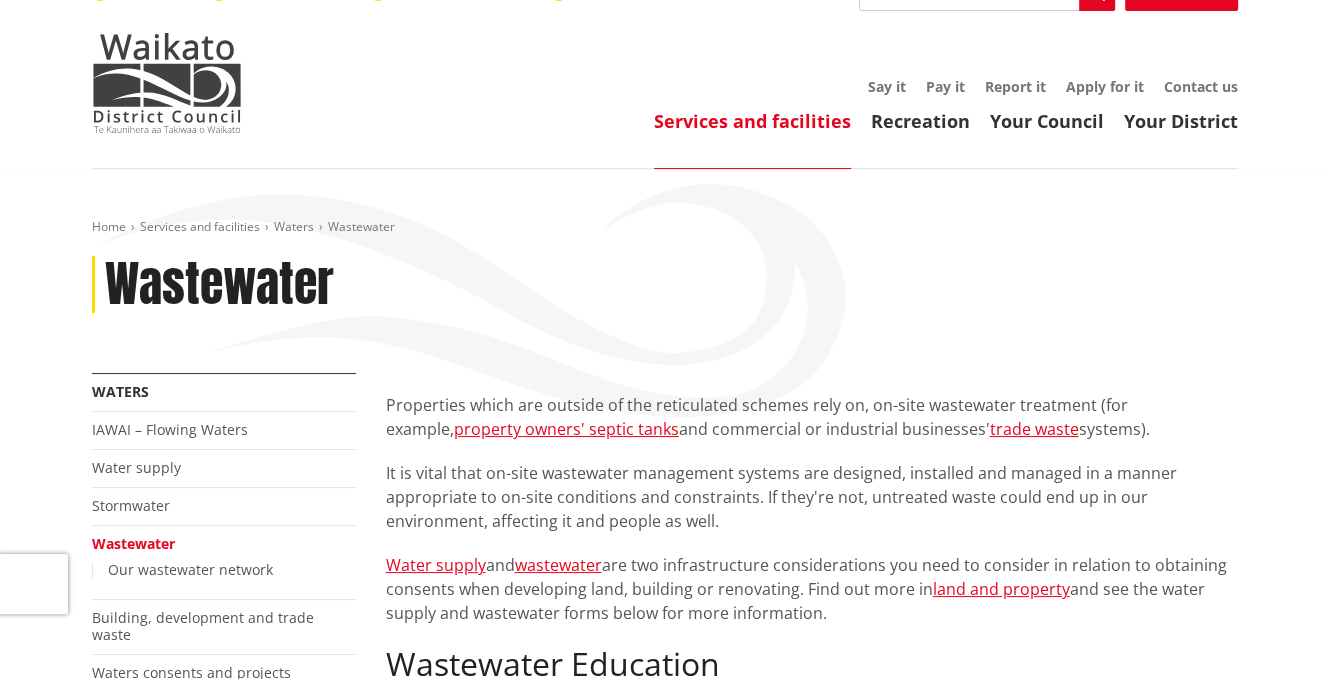 scroll, scrollTop: 0, scrollLeft: 0, axis: both 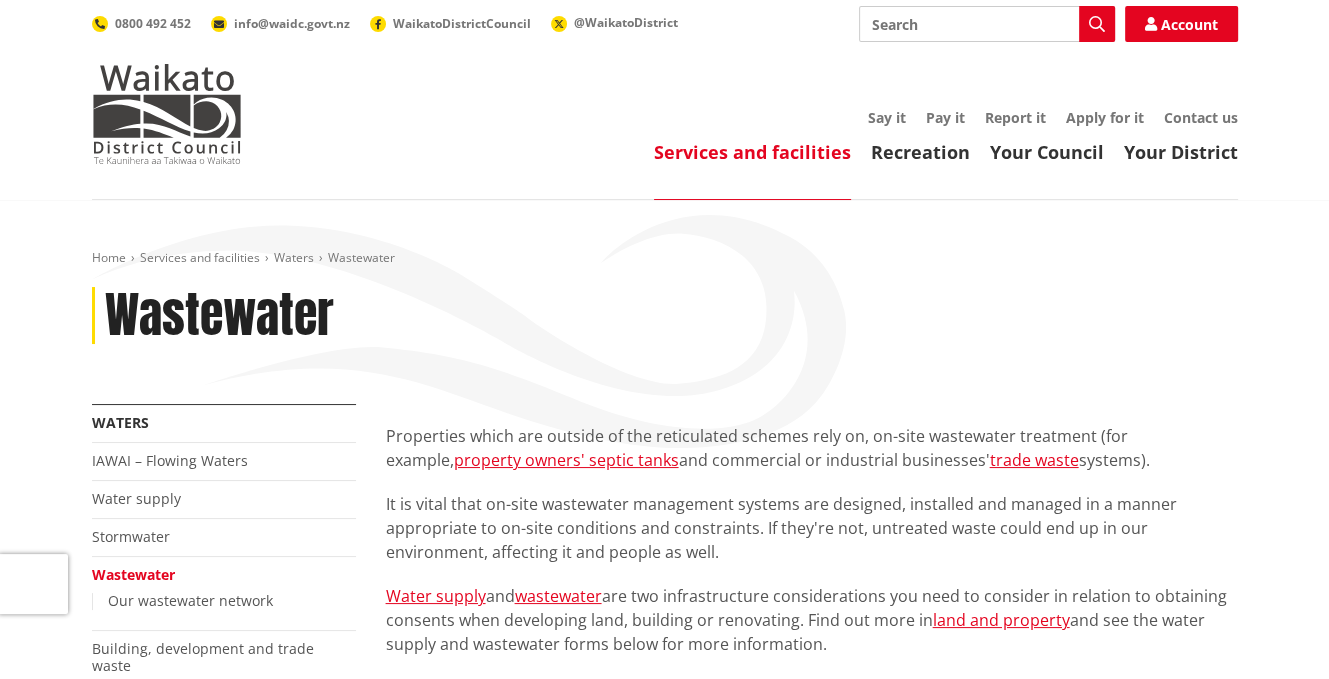click on "Search" at bounding box center (987, 24) 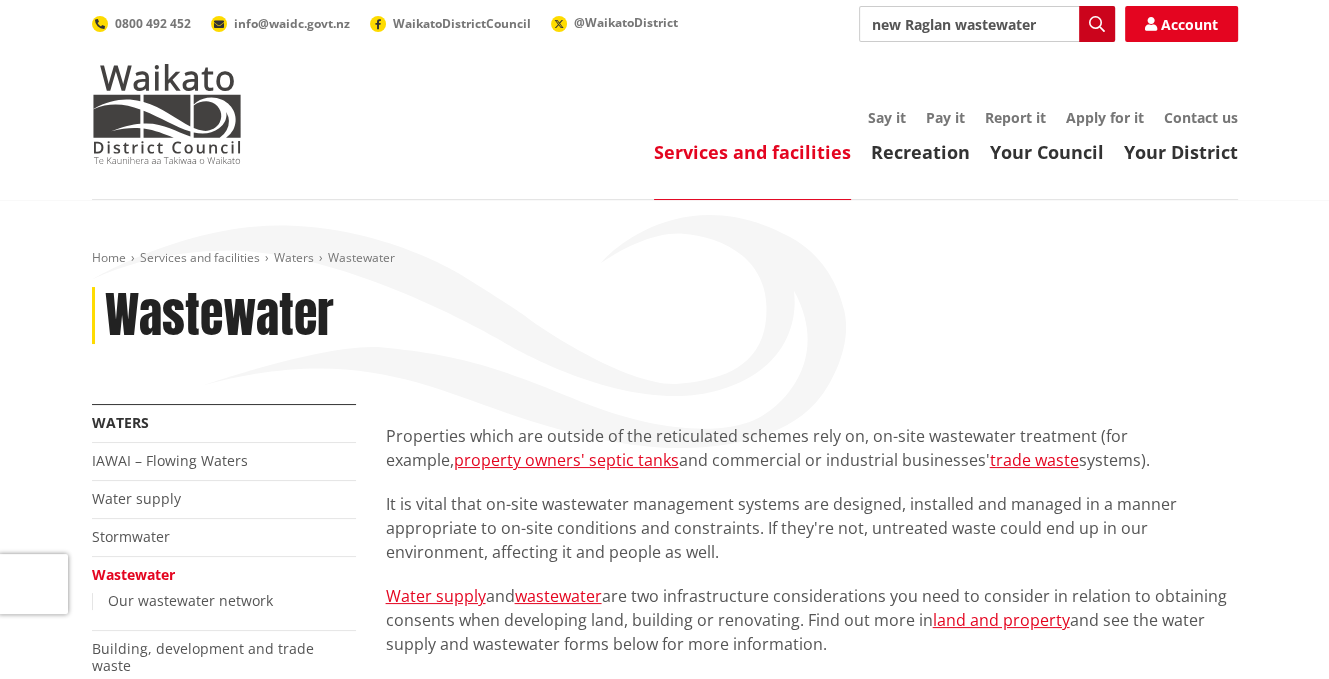type on "new Raglan wastewater" 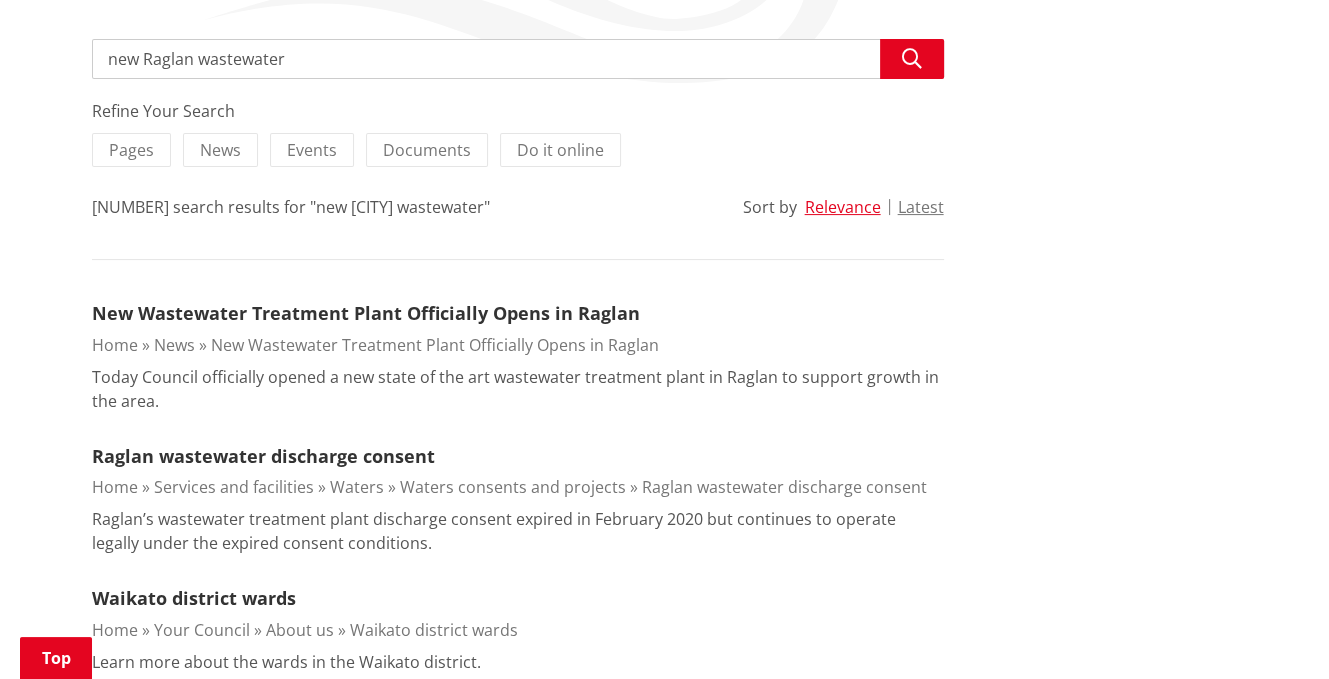 scroll, scrollTop: 400, scrollLeft: 0, axis: vertical 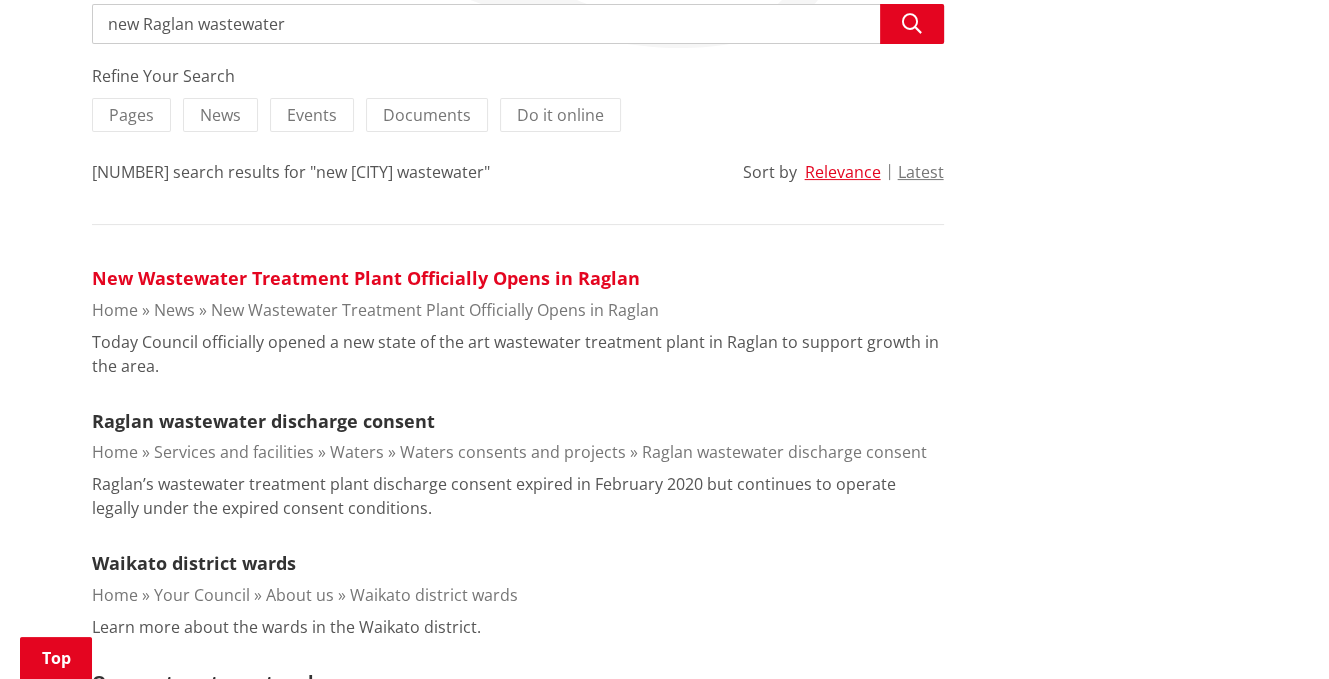 click on "New Wastewater Treatment Plant Officially Opens in Raglan" at bounding box center (366, 278) 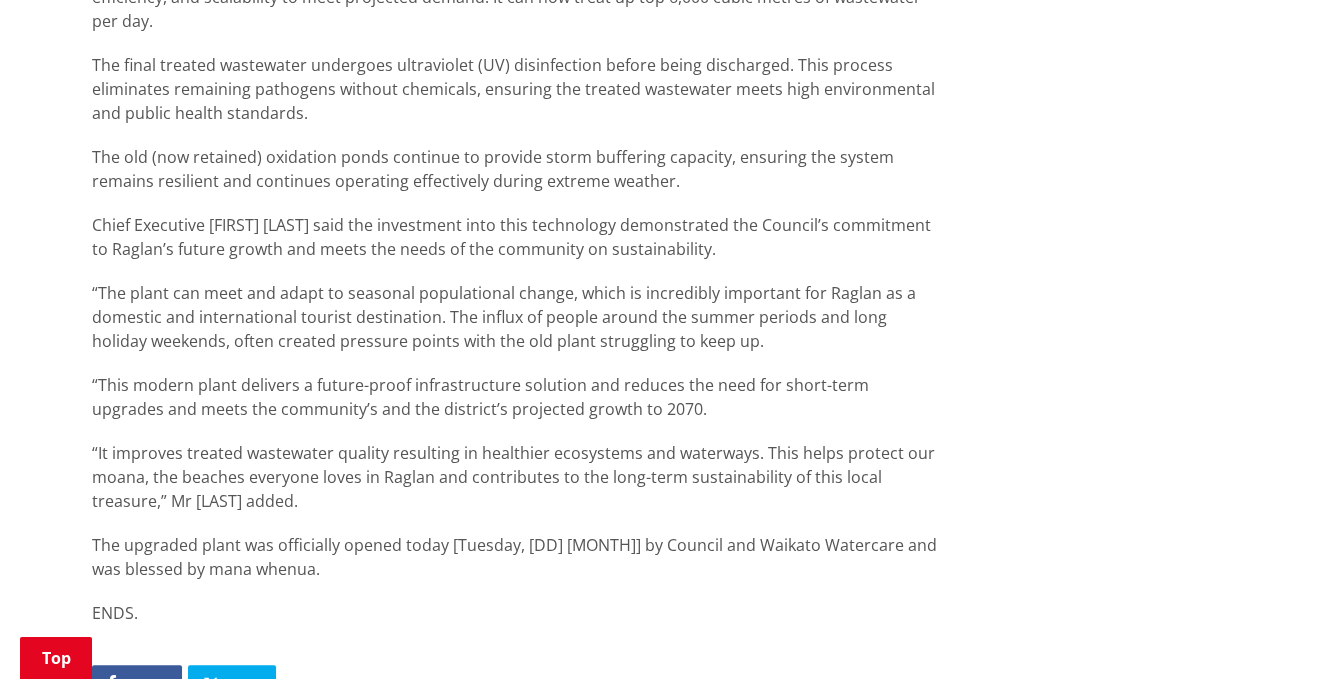 scroll, scrollTop: 1600, scrollLeft: 0, axis: vertical 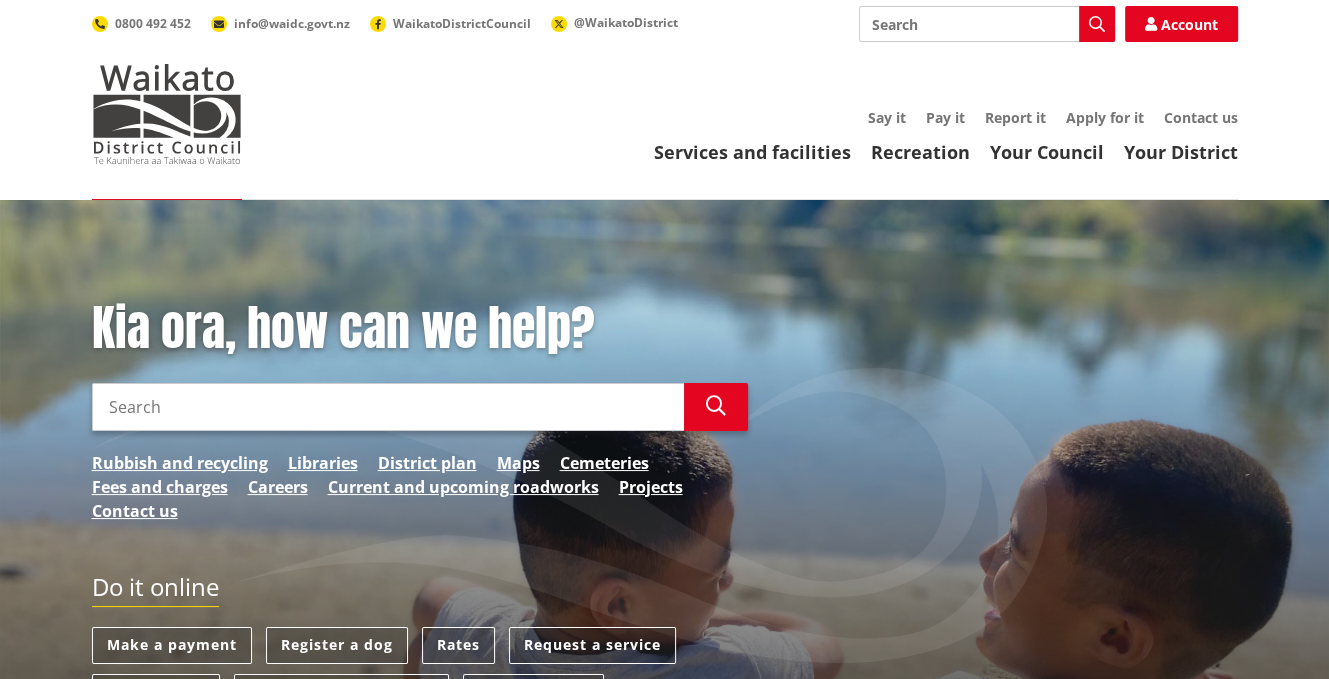 click on "Search" at bounding box center [987, 24] 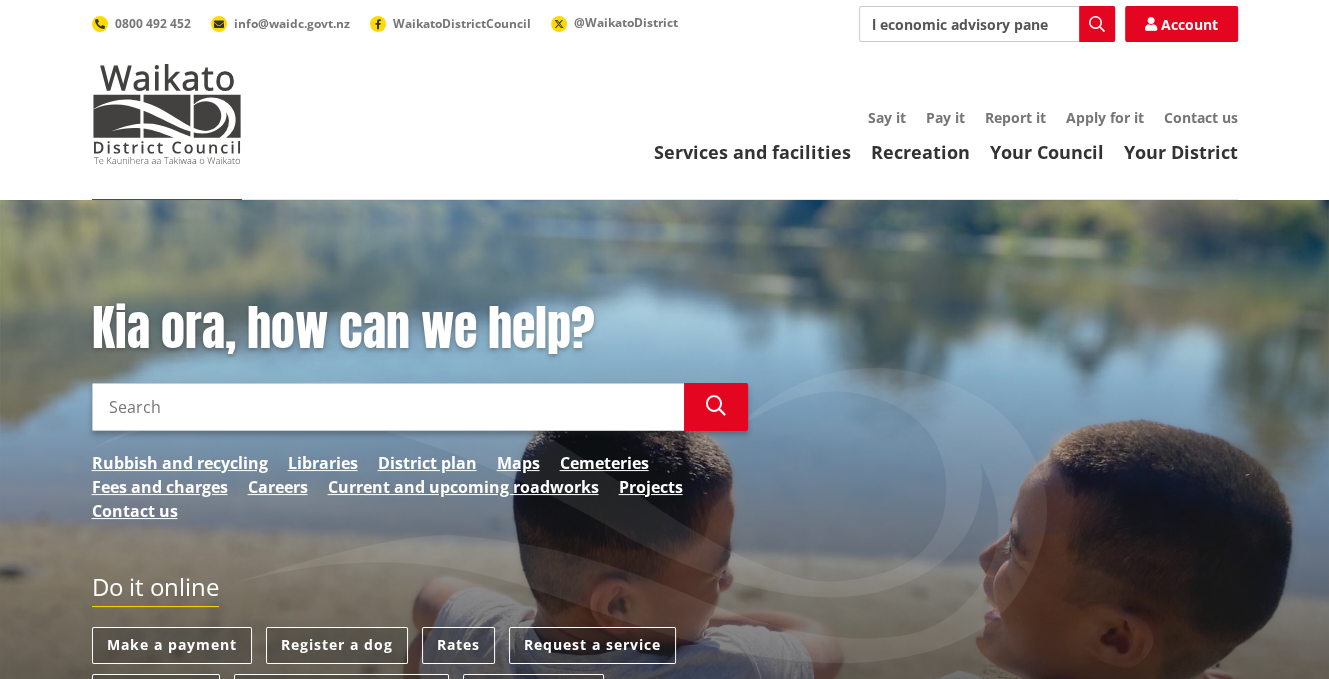 scroll, scrollTop: 0, scrollLeft: 37, axis: horizontal 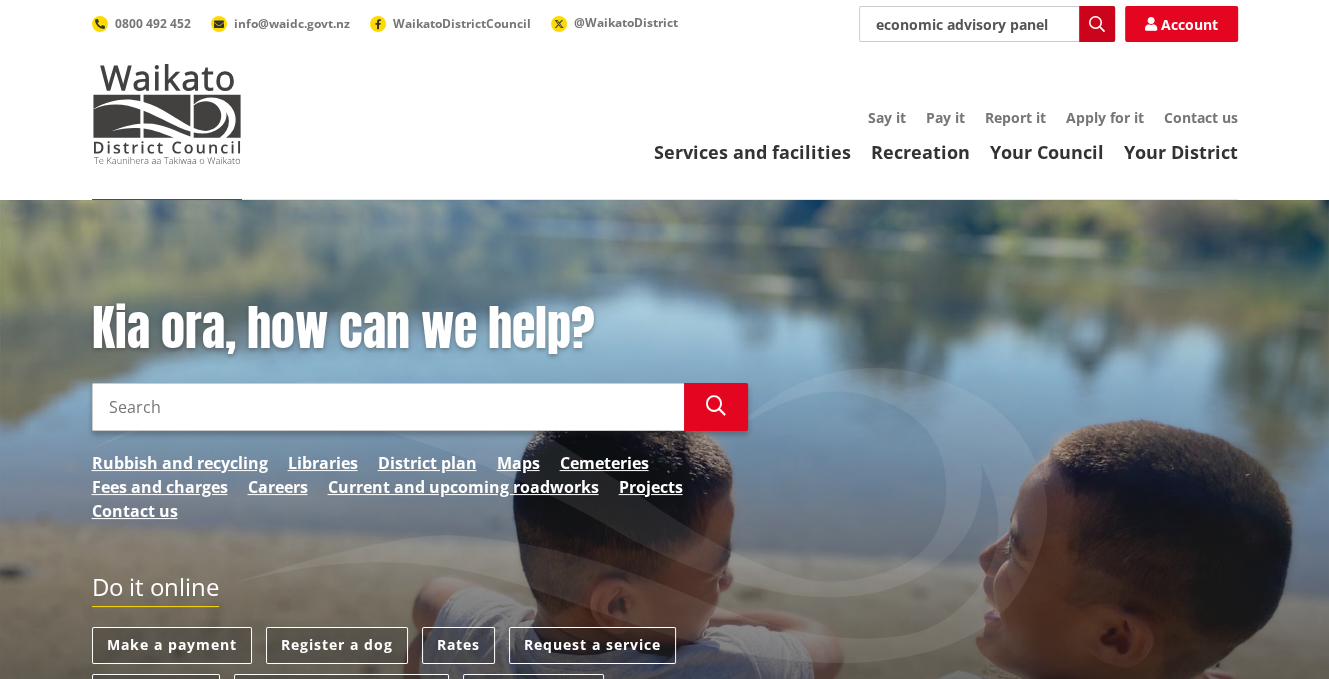 type on "Rural economic advisory panel" 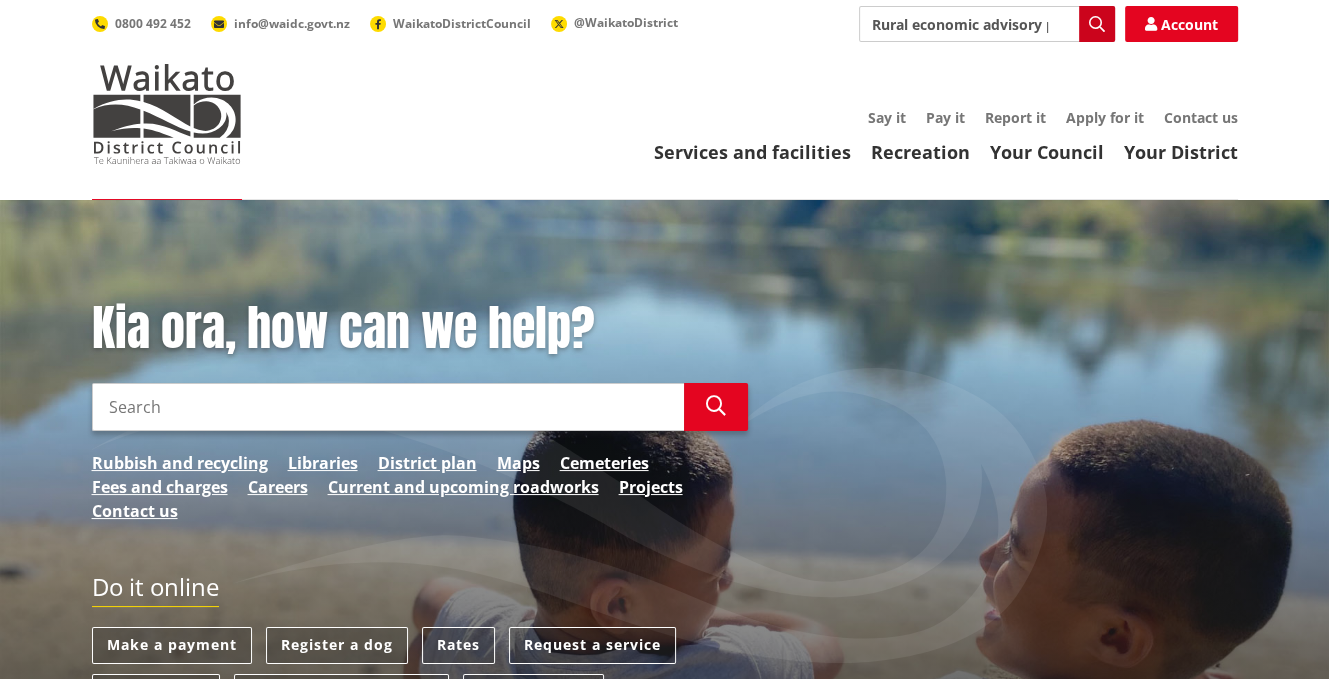 click at bounding box center (1097, 24) 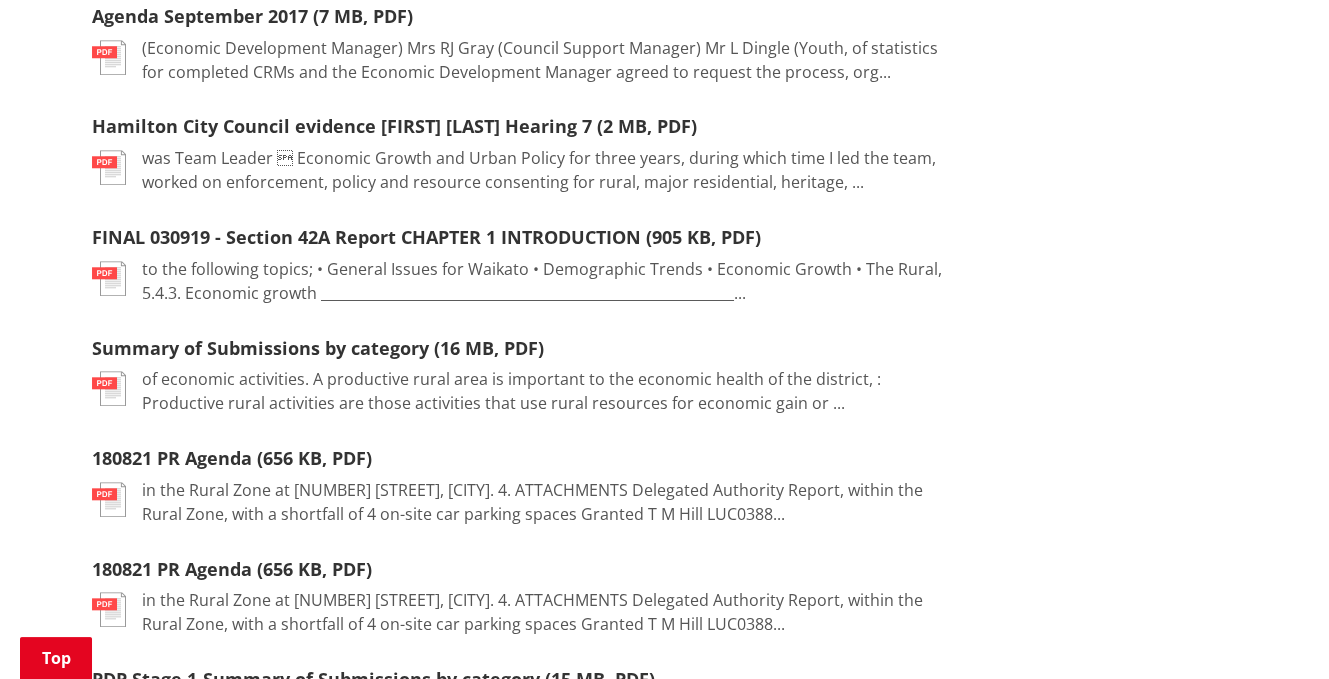 scroll, scrollTop: 1700, scrollLeft: 0, axis: vertical 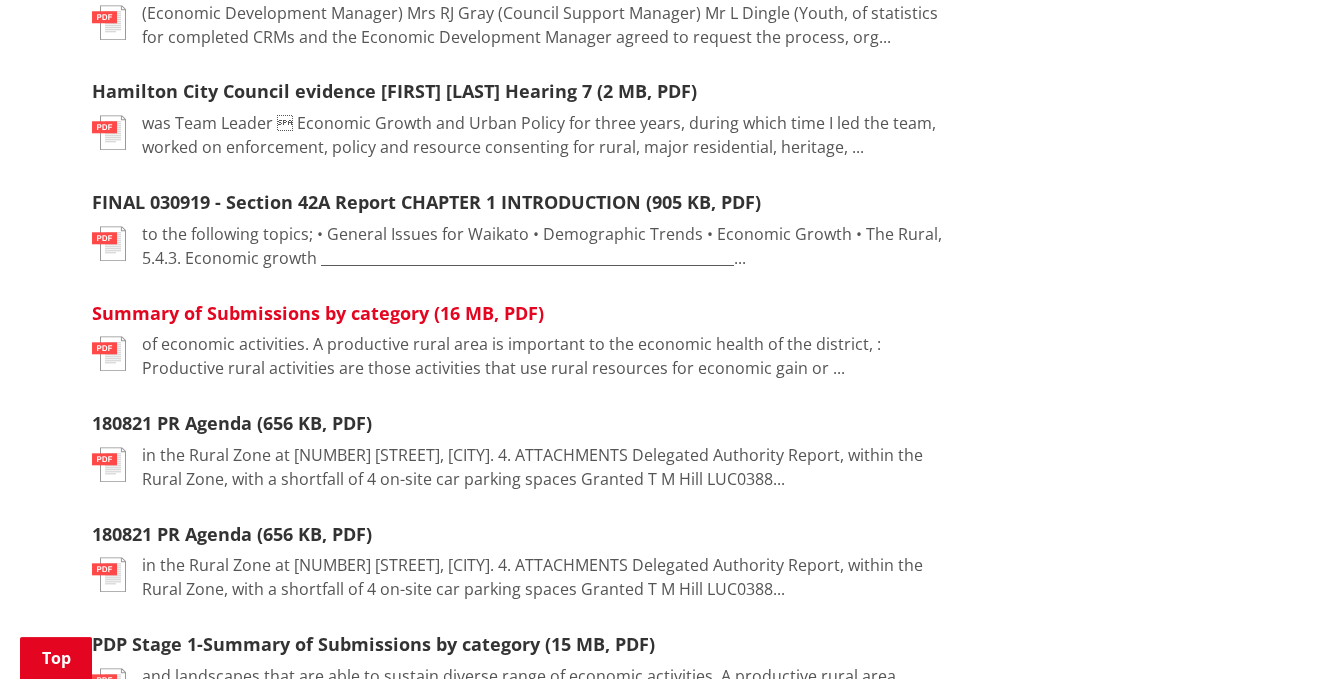 click on "Summary of Submissions by category (16 MB, PDF)" at bounding box center [318, 313] 